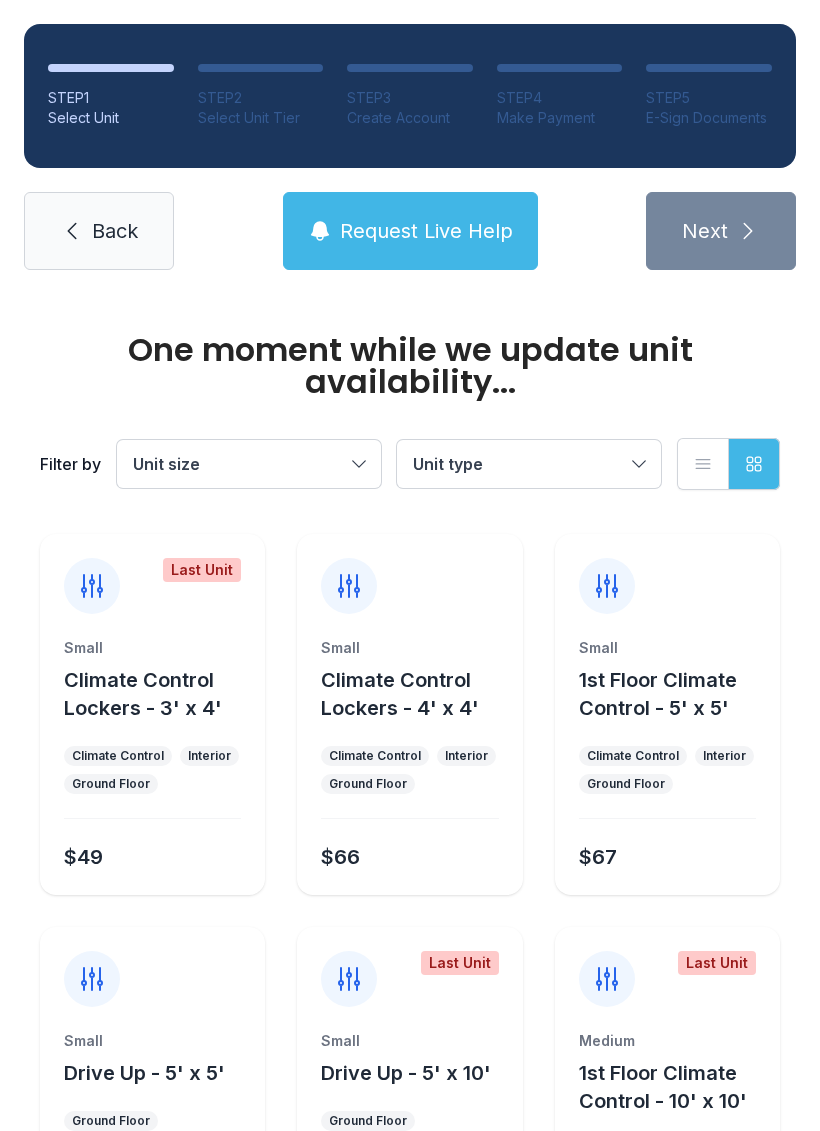 scroll, scrollTop: 0, scrollLeft: 0, axis: both 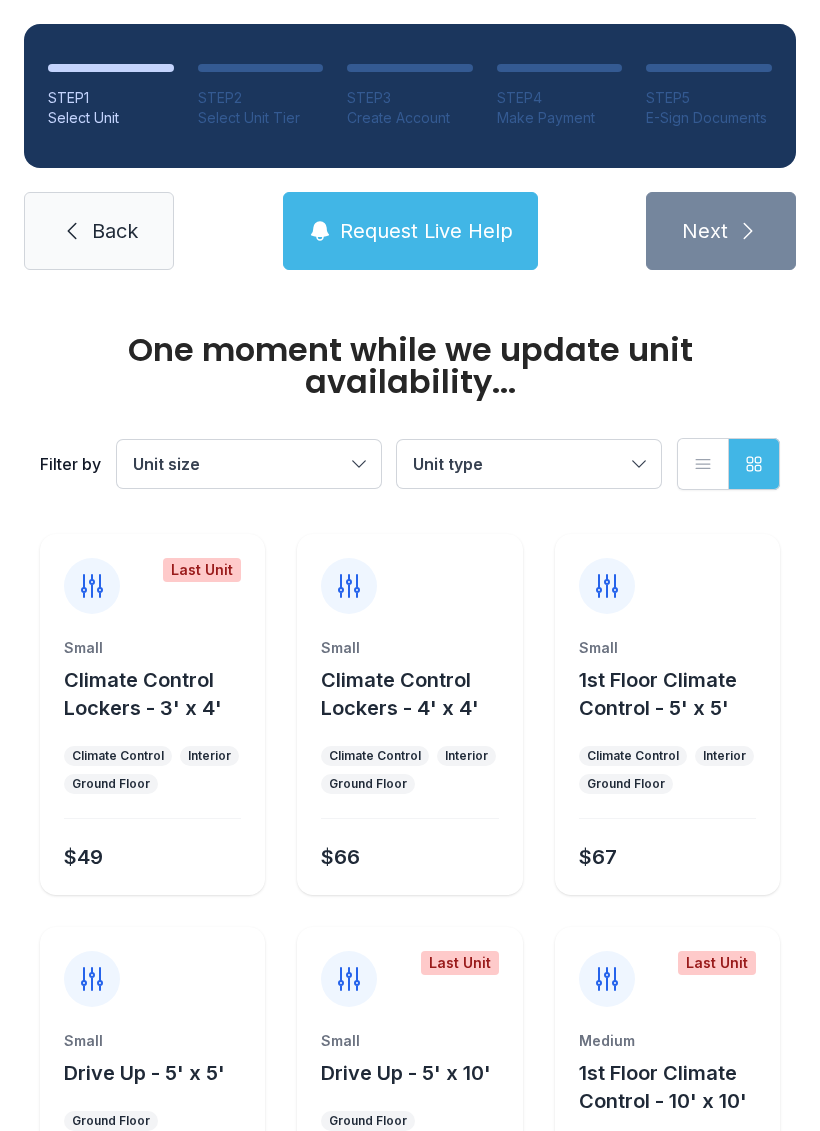 click on "Filter by Unit size Unit type List view Grid view" at bounding box center (410, 464) 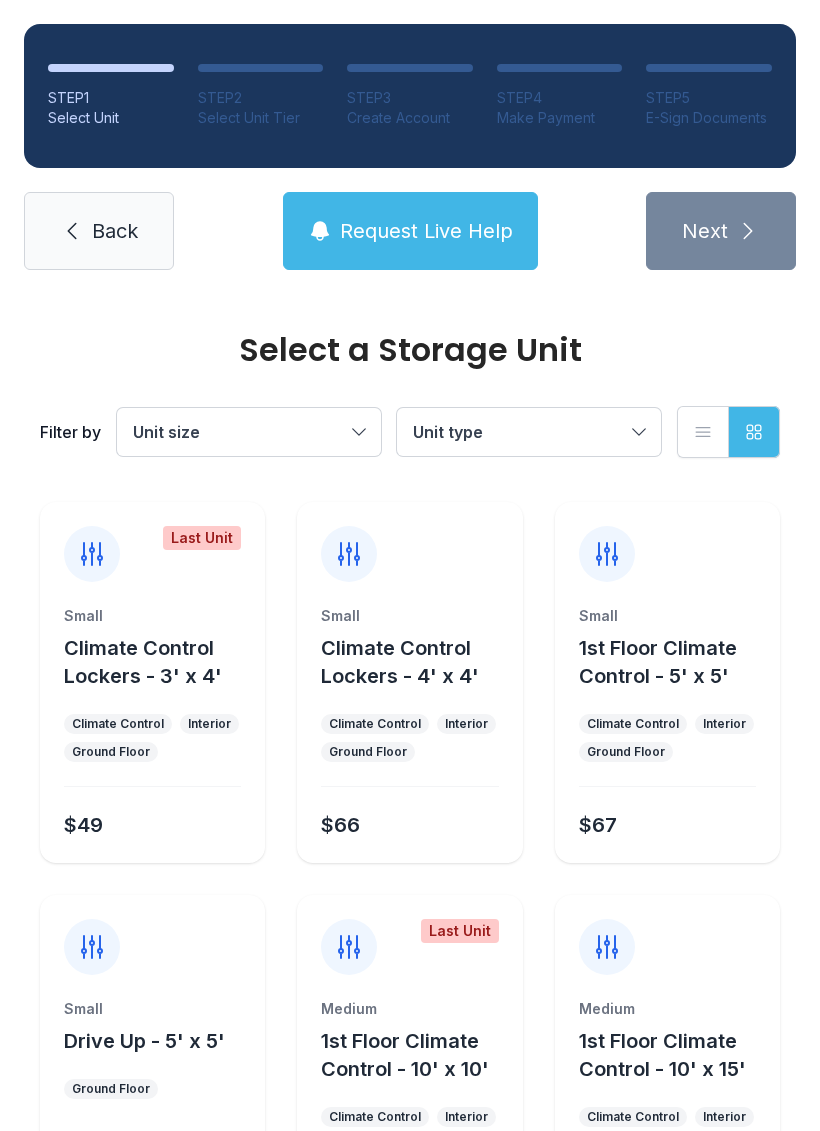 click on "Unit size" at bounding box center [249, 432] 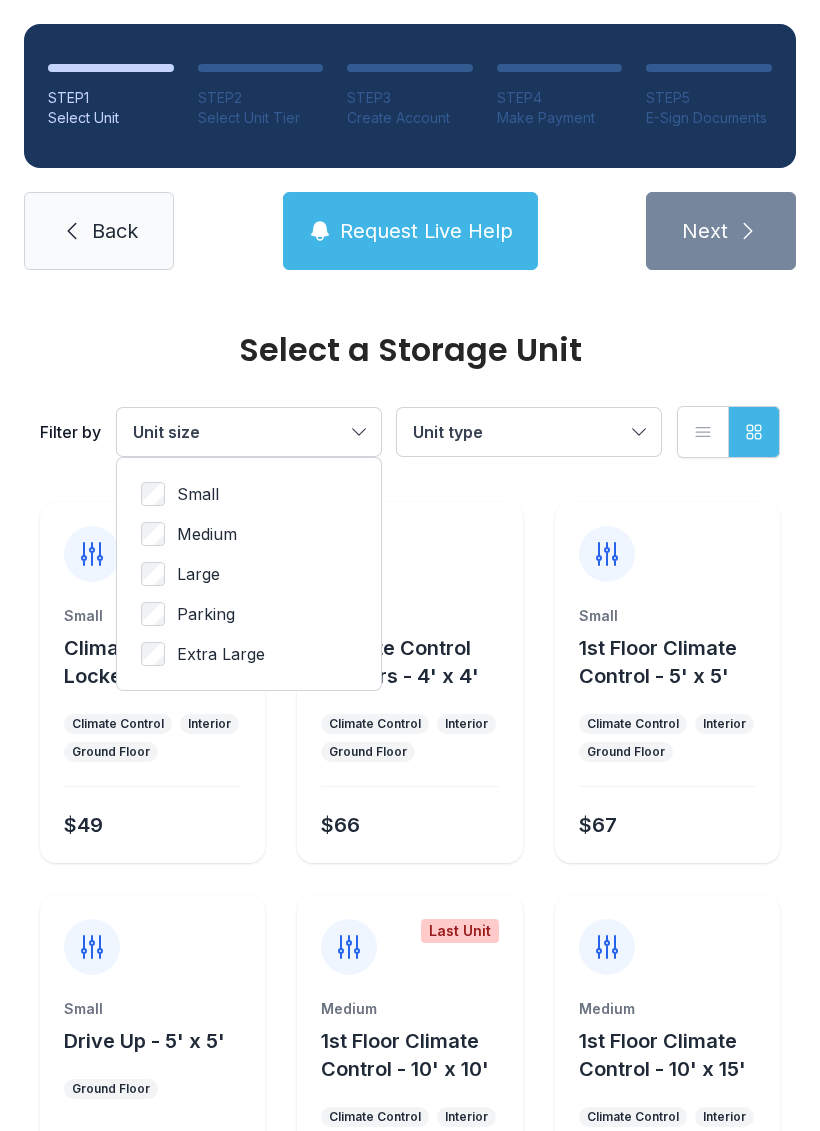 click on "Unit size" at bounding box center [249, 432] 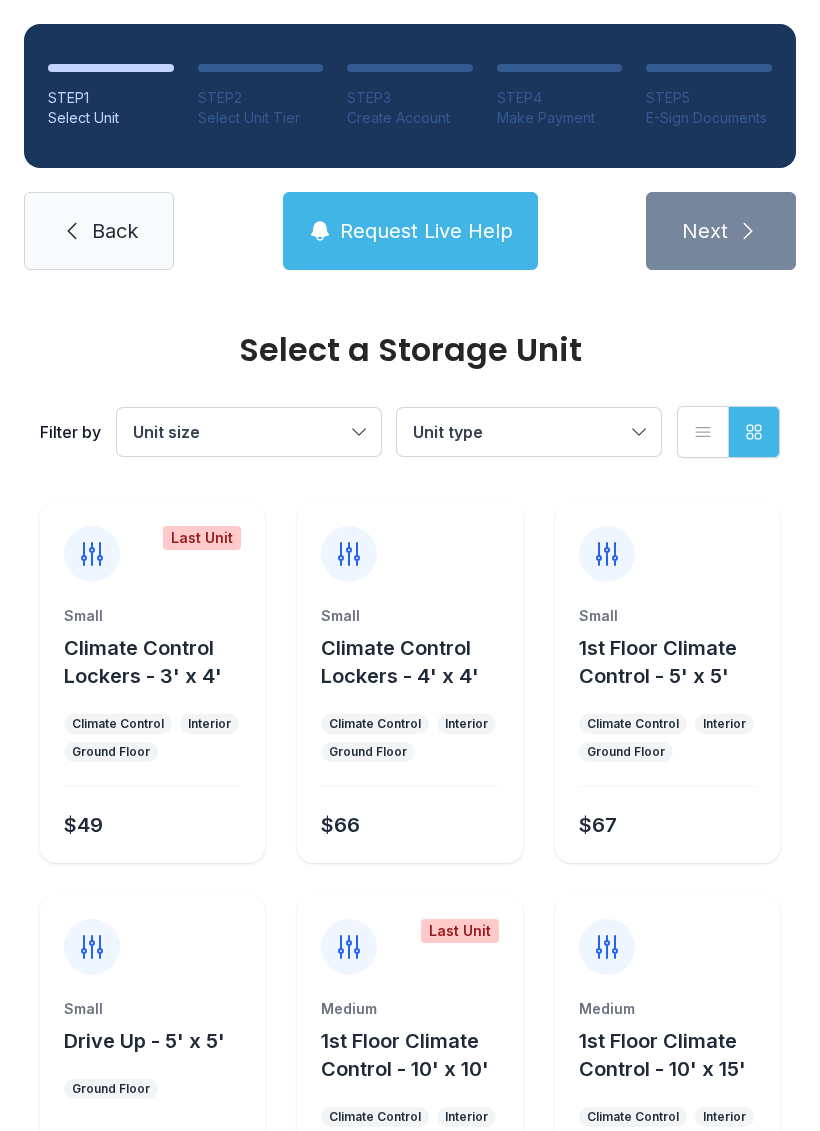 click on "Unit size" at bounding box center (249, 432) 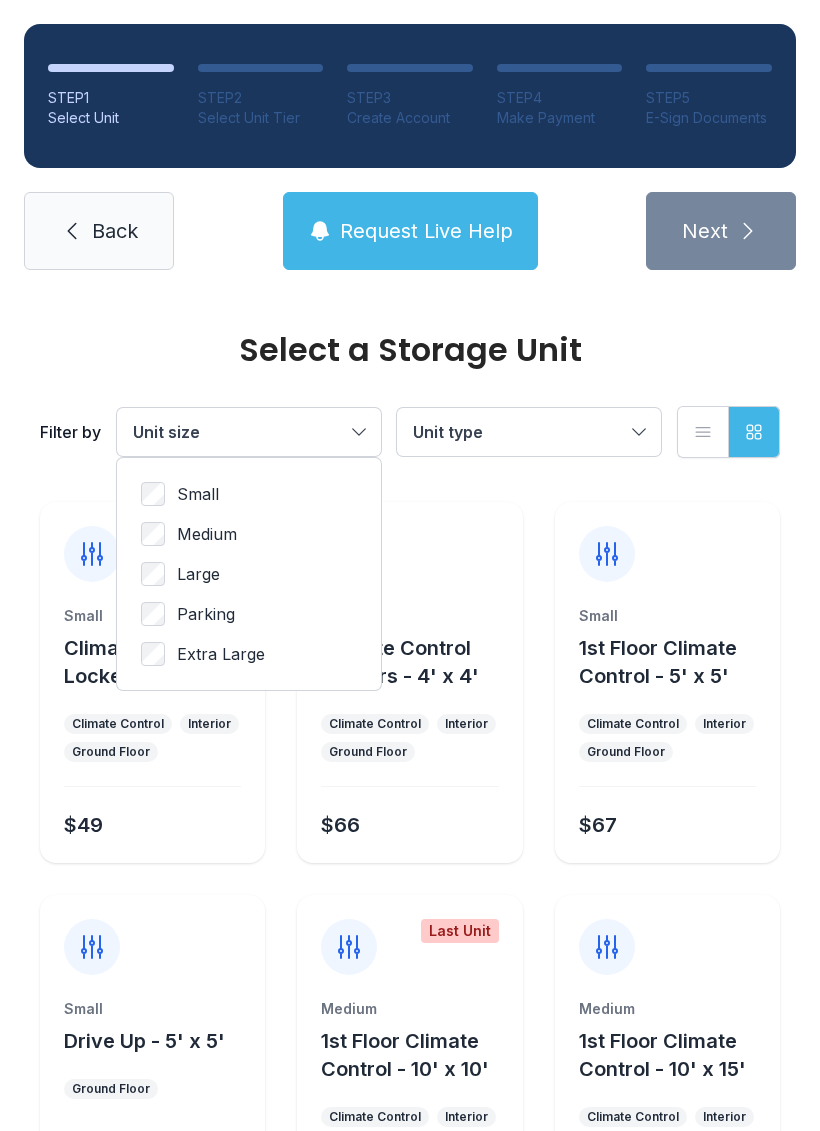 click on "Large" at bounding box center (249, 494) 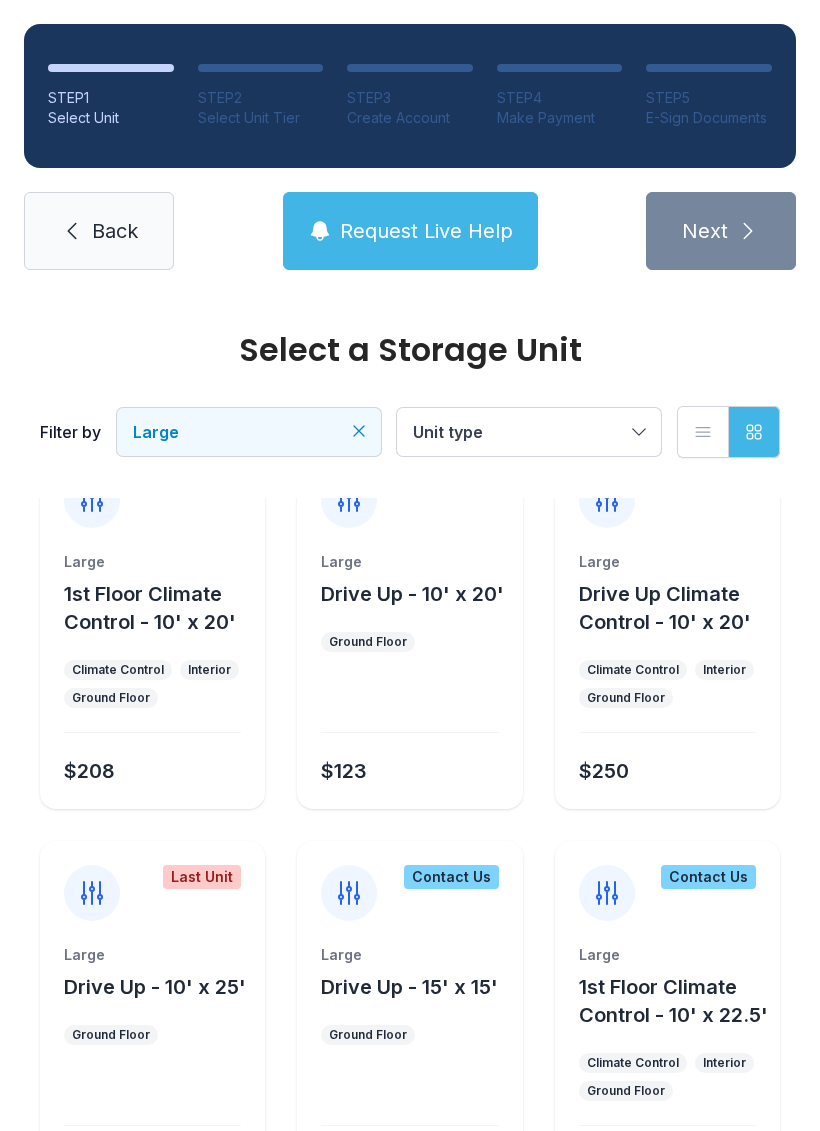 scroll, scrollTop: 48, scrollLeft: 0, axis: vertical 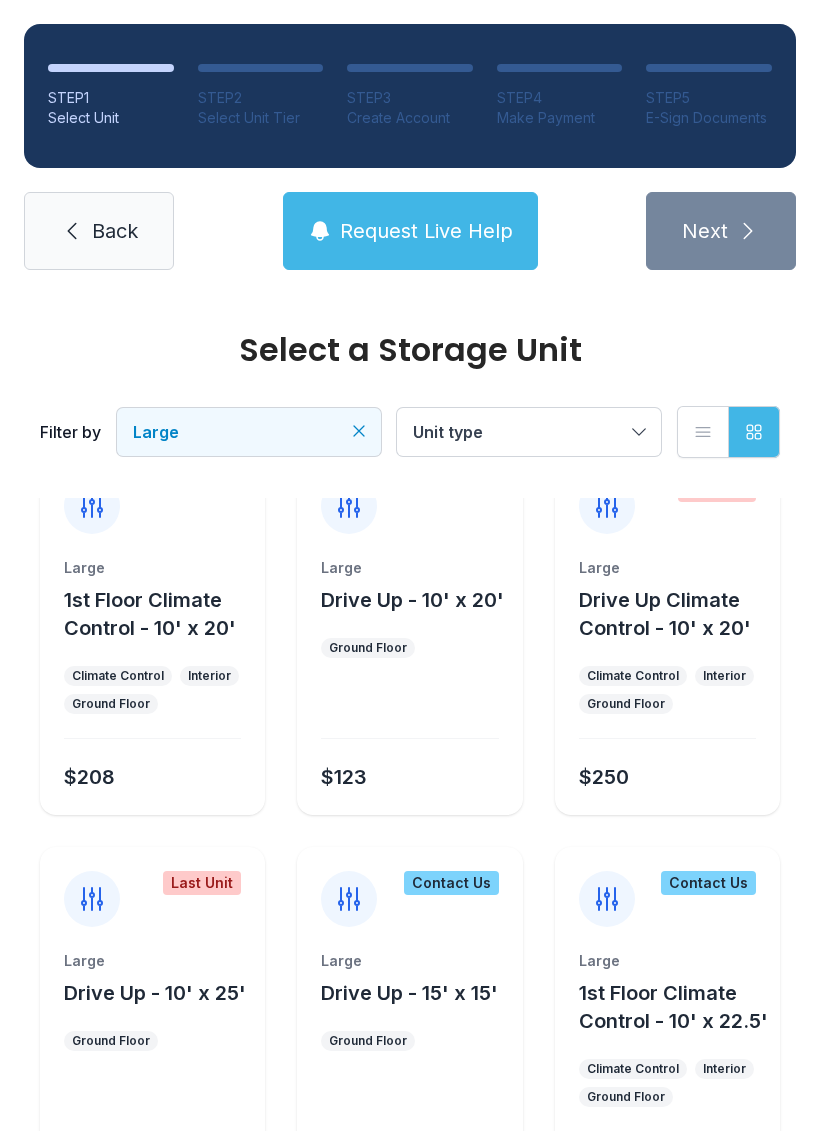 click on "Unit type" at bounding box center (519, 432) 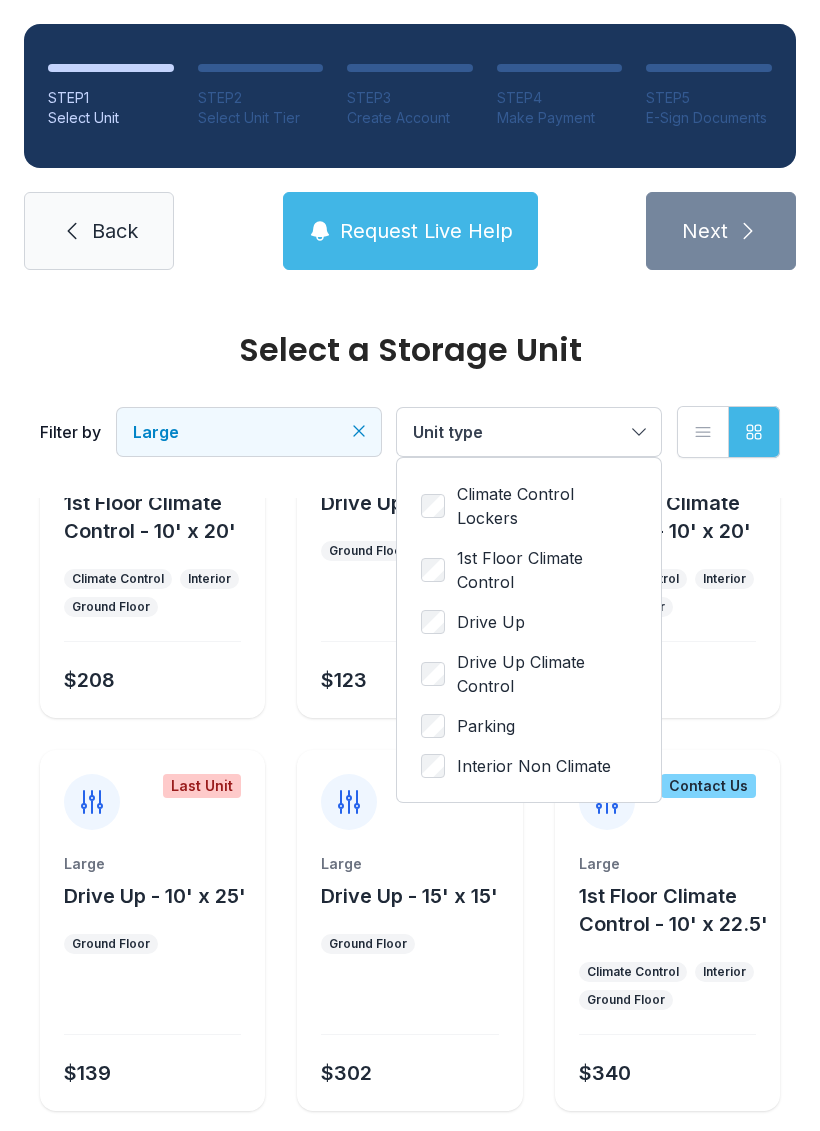 scroll, scrollTop: 149, scrollLeft: 0, axis: vertical 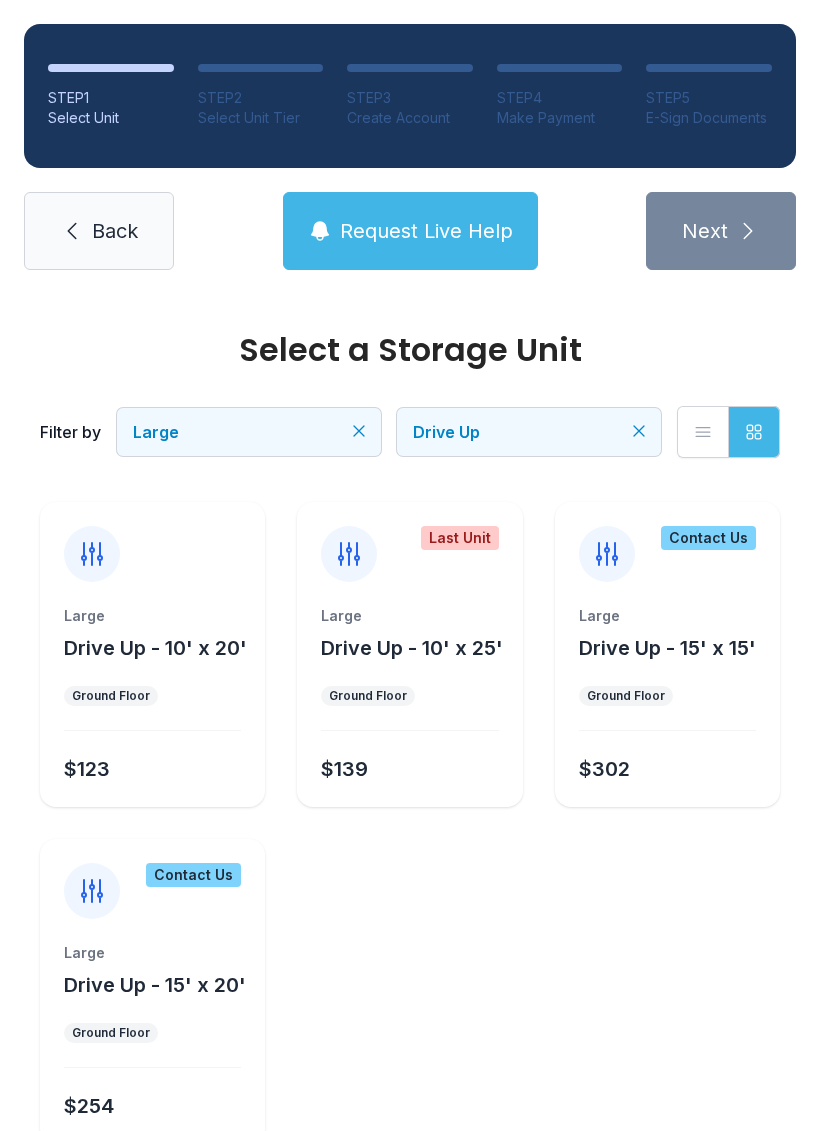 click on "Back" at bounding box center (99, 231) 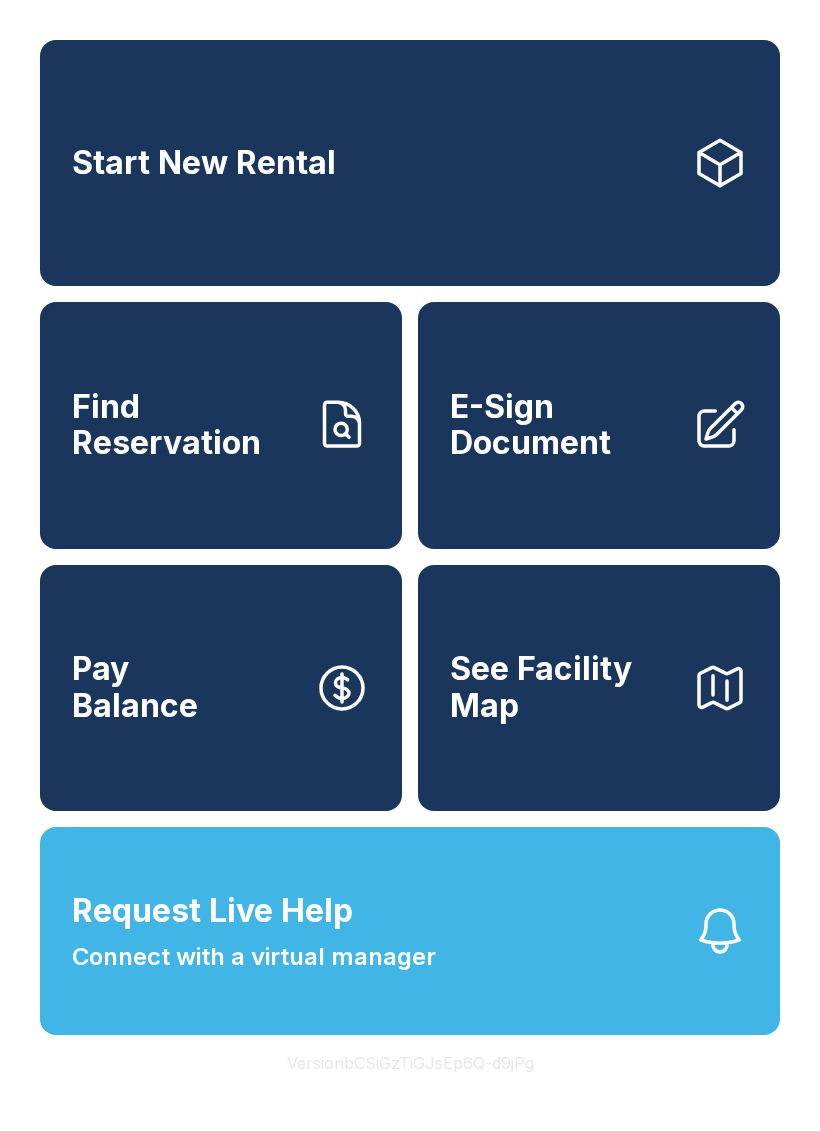 click on "Request Live Help Connect with a virtual manager" at bounding box center (410, 931) 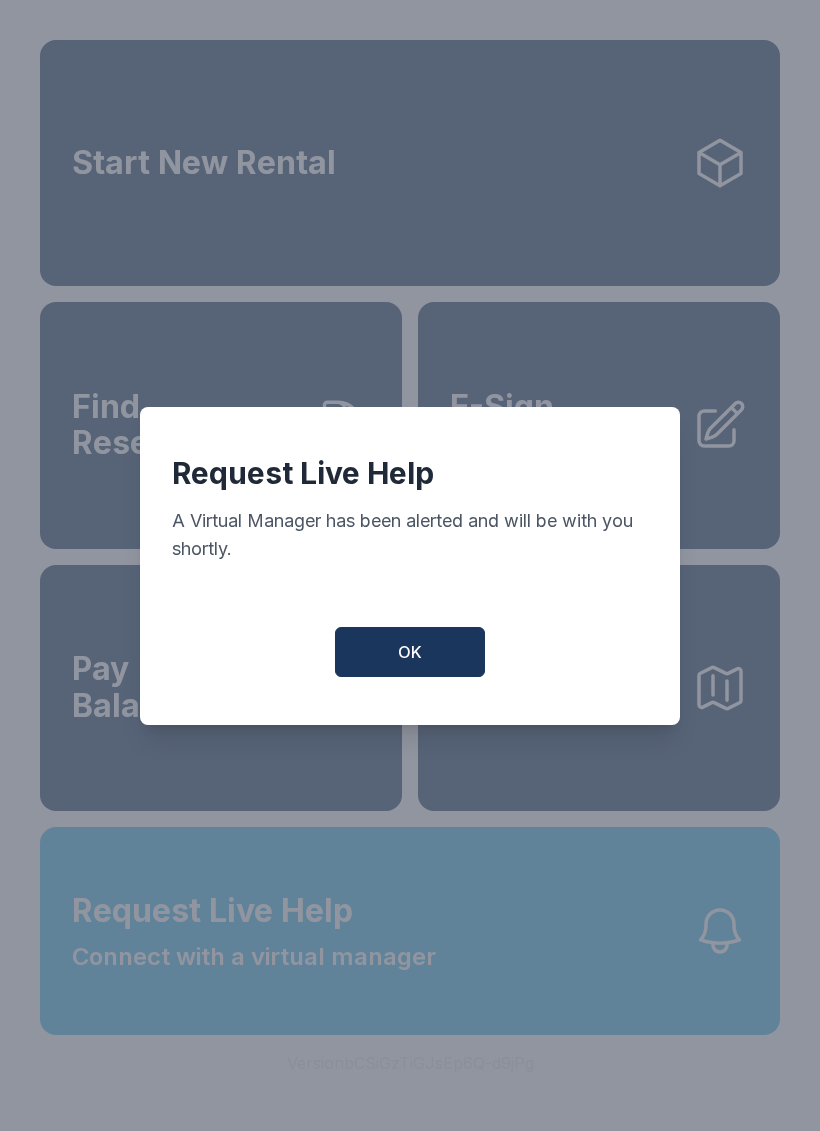 click on "OK" at bounding box center (410, 652) 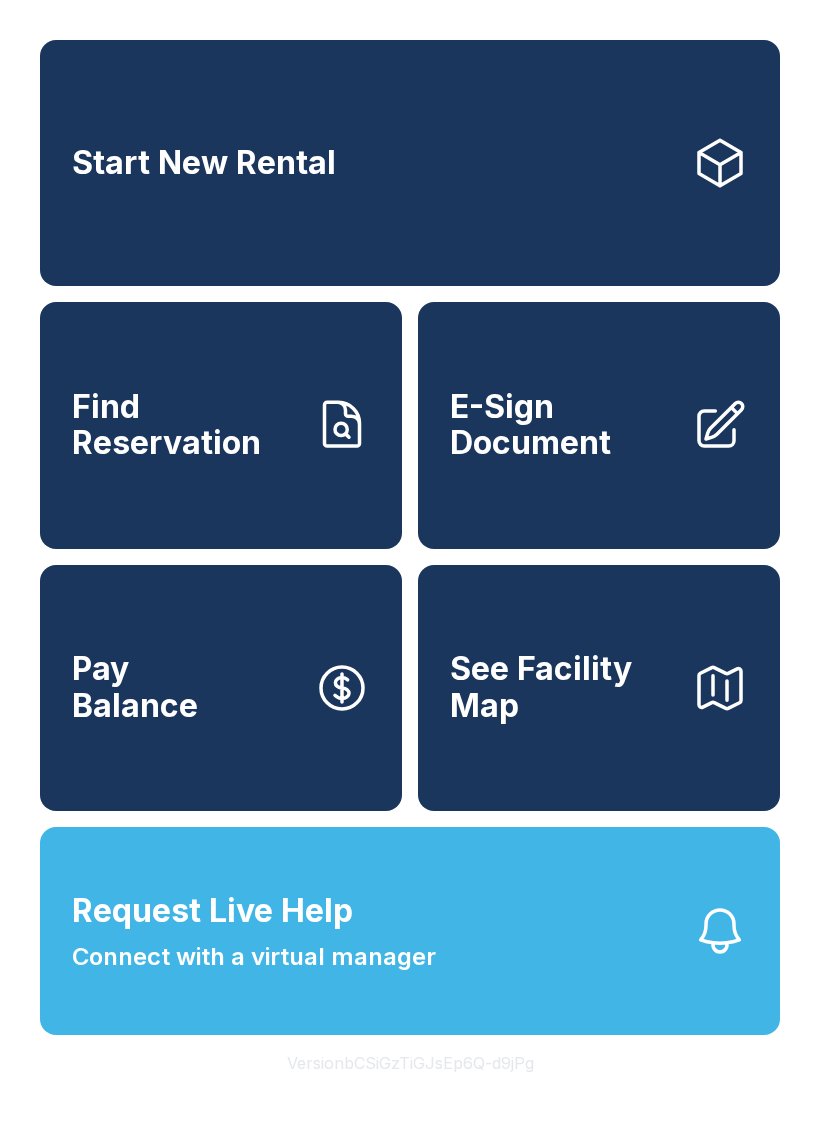 click on "Start New Rental" at bounding box center (204, 163) 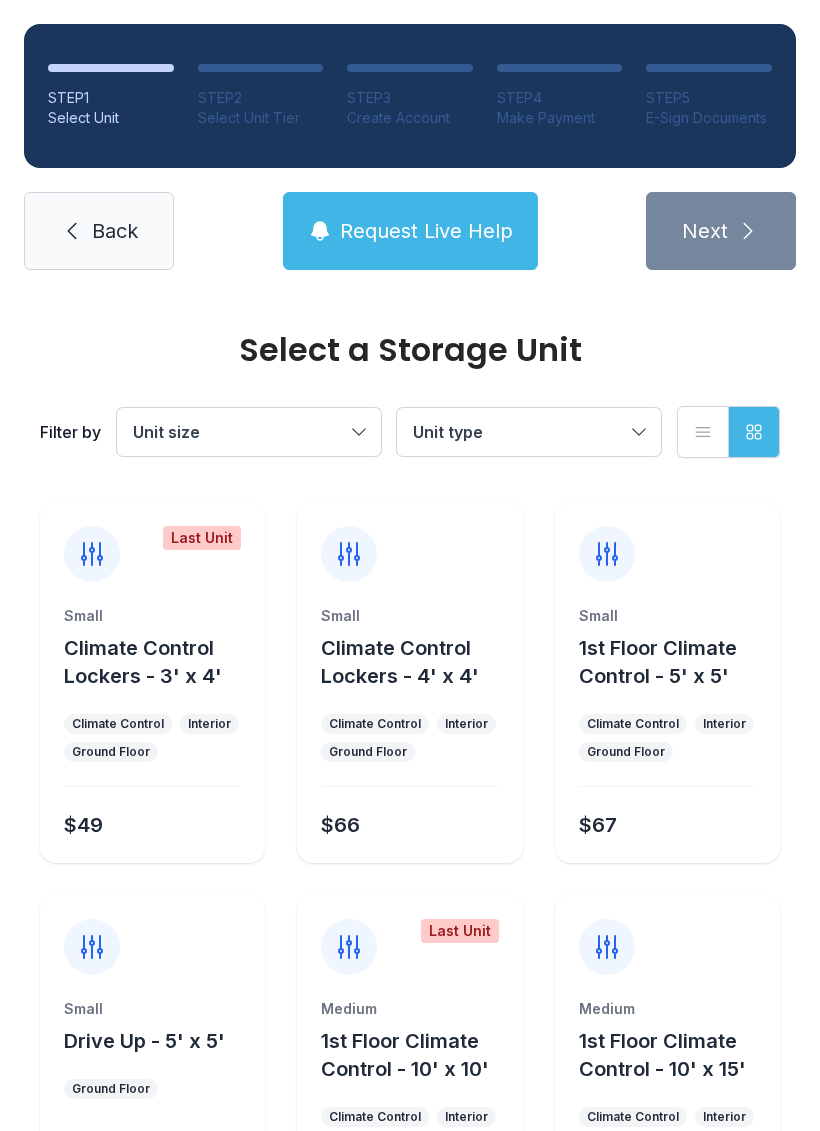 click on "Unit size" at bounding box center [239, 432] 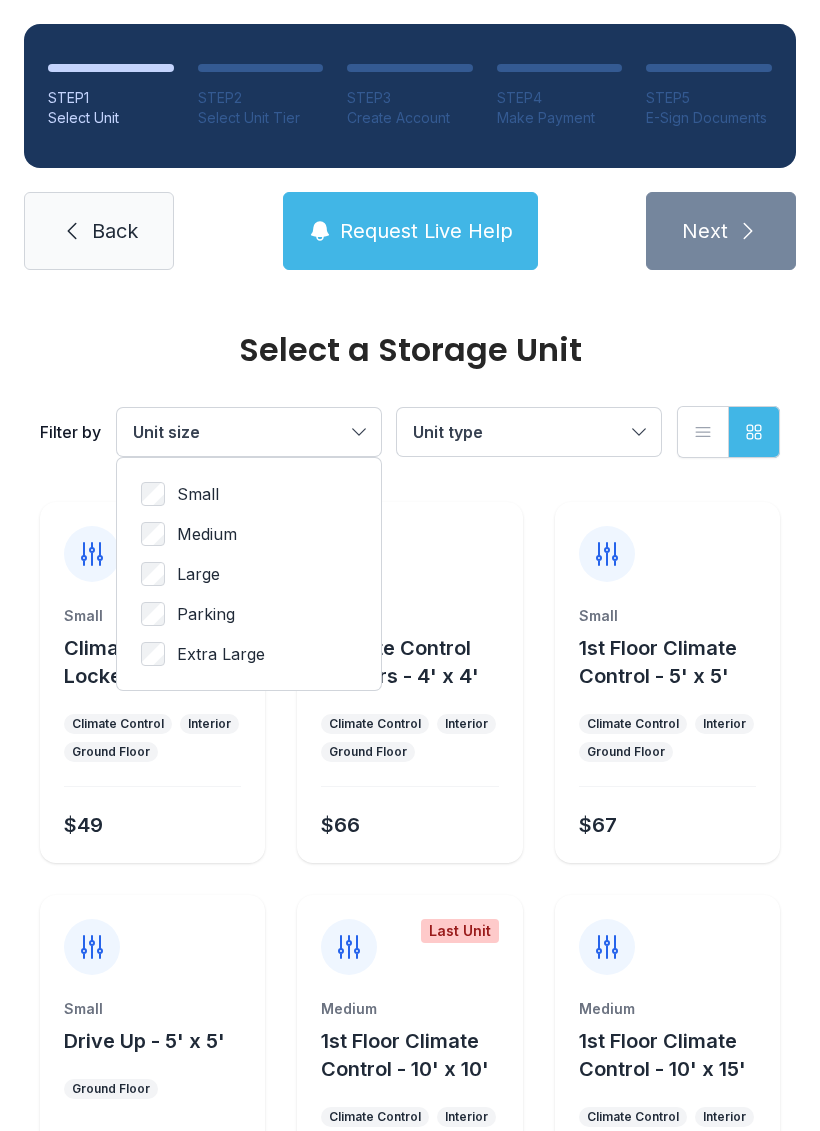 scroll, scrollTop: 0, scrollLeft: 0, axis: both 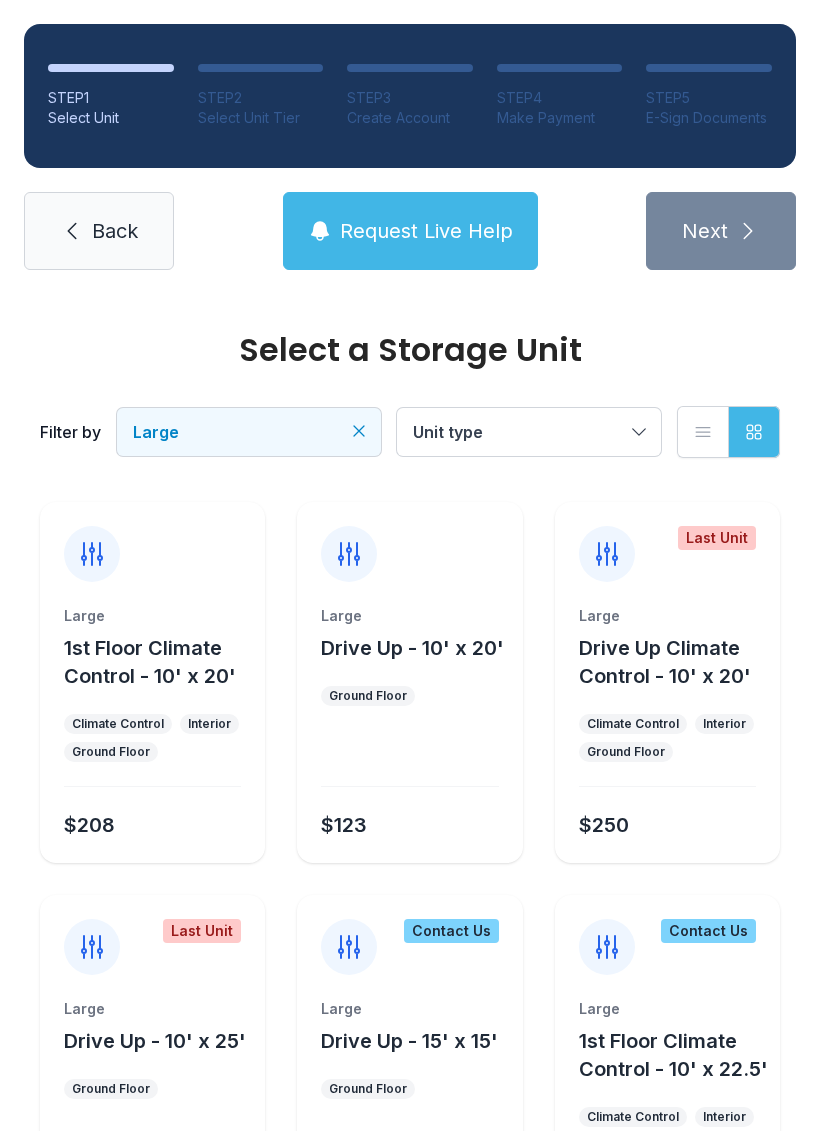 click on "Unit type" at bounding box center [529, 432] 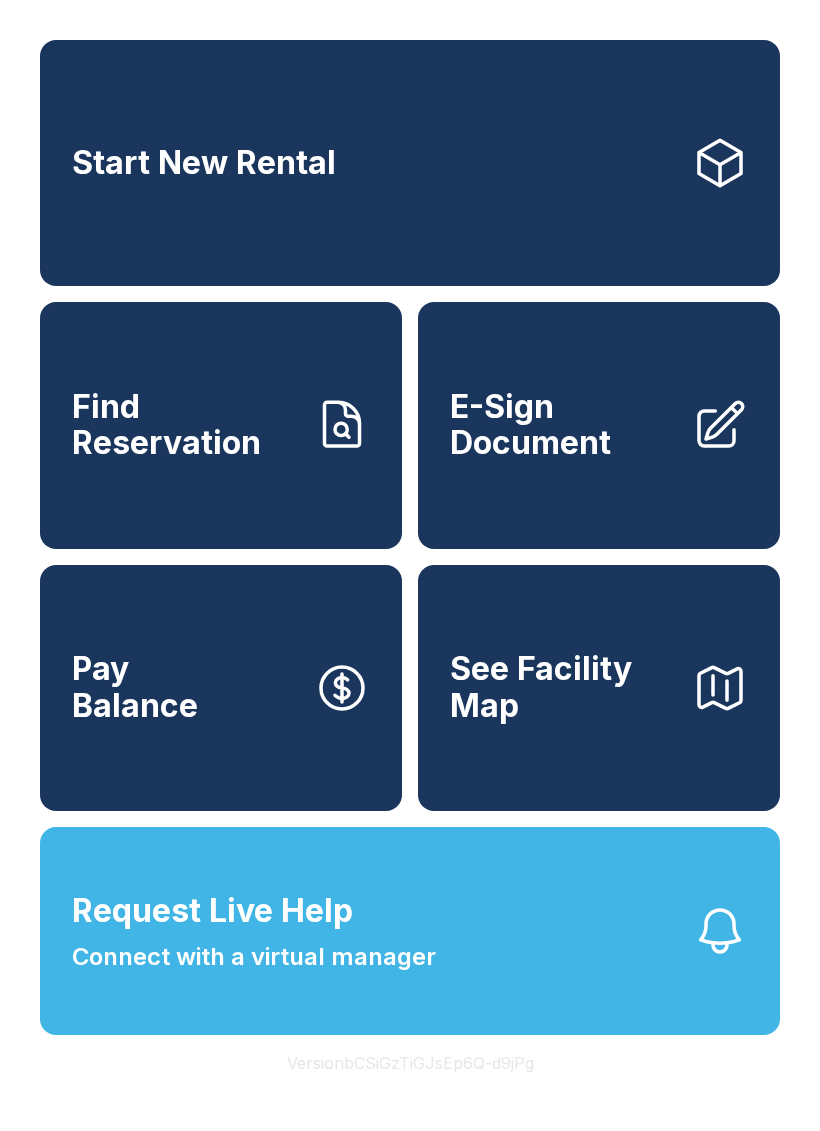 click on "Start New Rental" at bounding box center [410, 163] 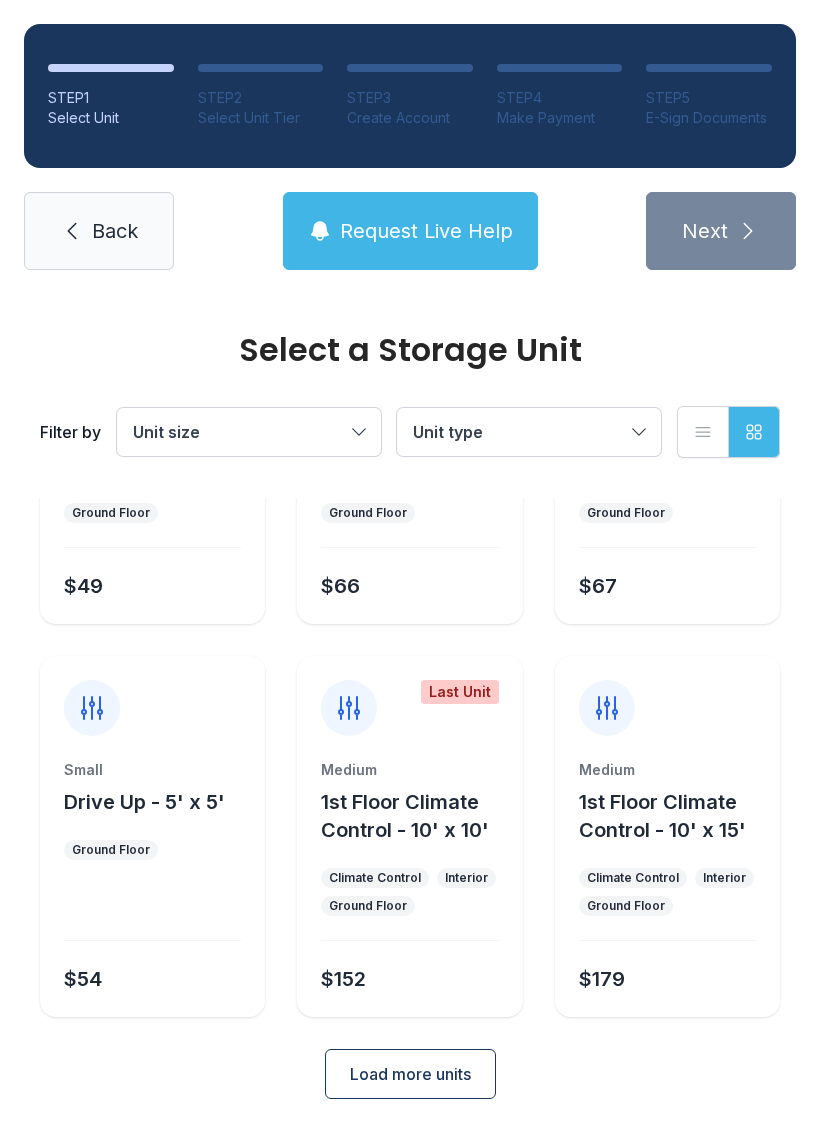 scroll, scrollTop: 238, scrollLeft: 0, axis: vertical 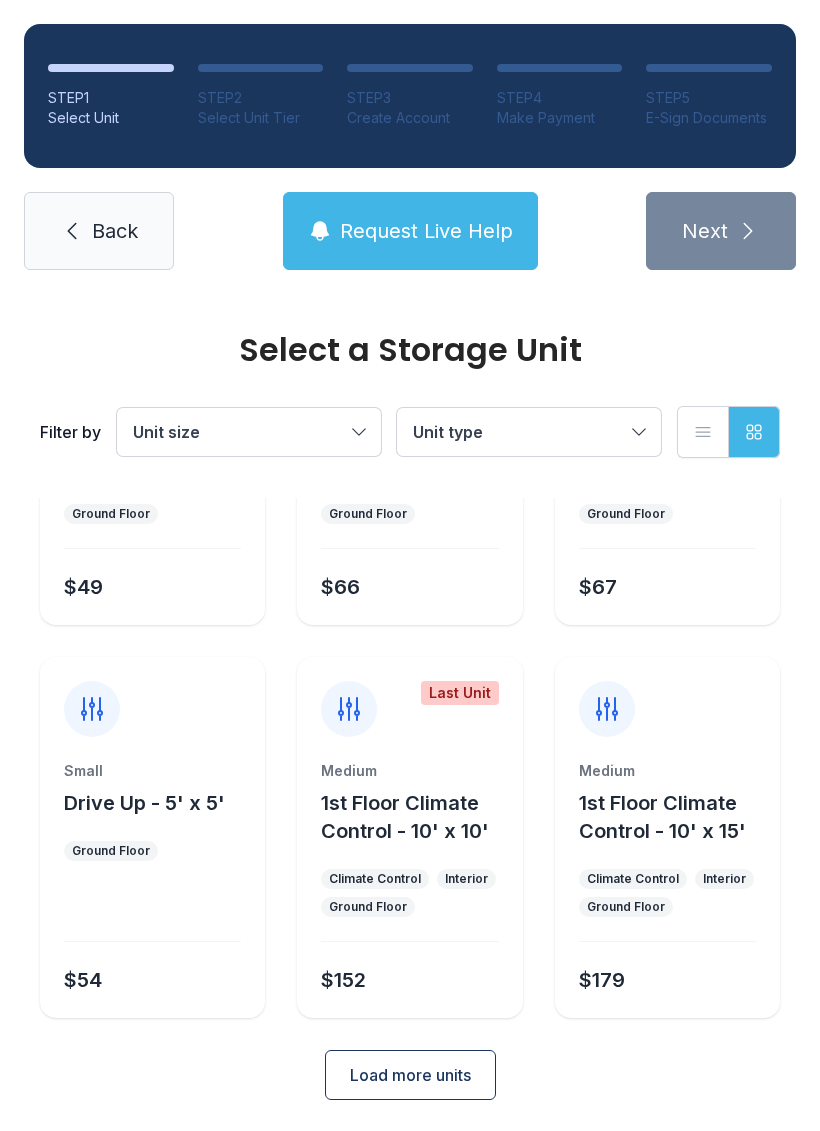 click on "1st Floor Climate Control - 10' x 15'" at bounding box center (143, 424) 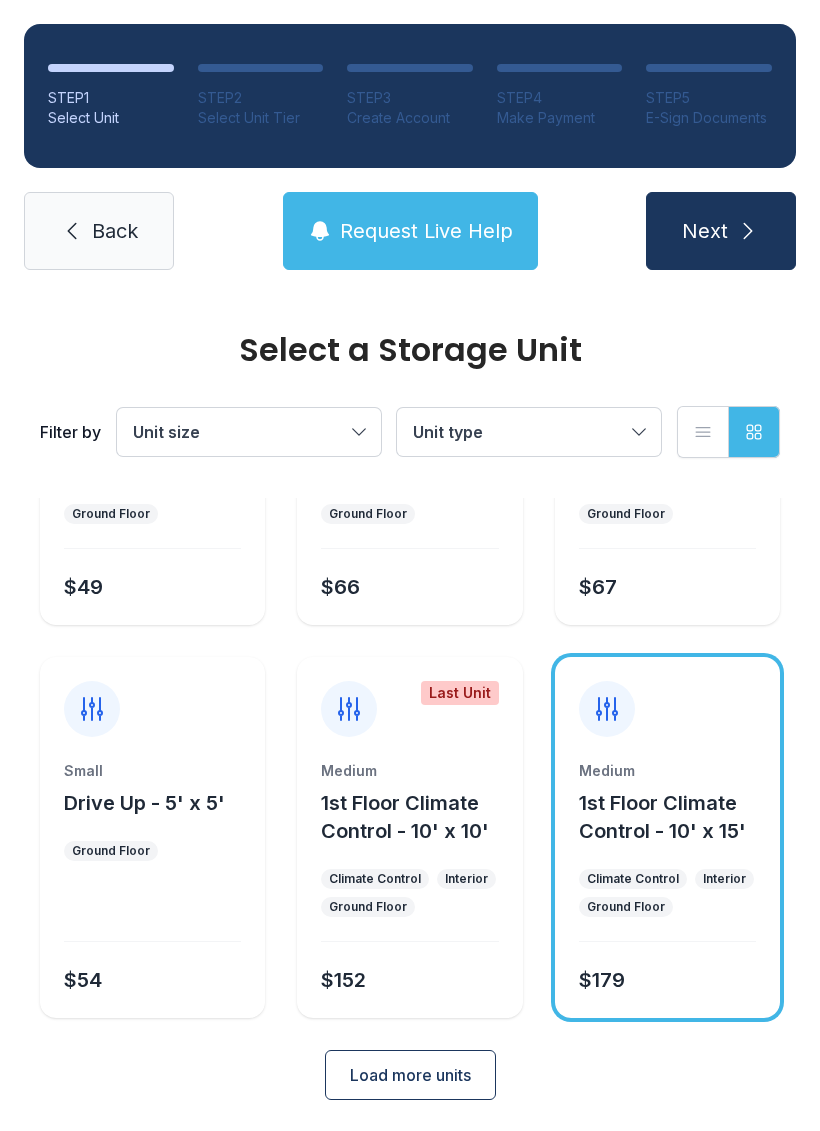 scroll, scrollTop: 238, scrollLeft: 0, axis: vertical 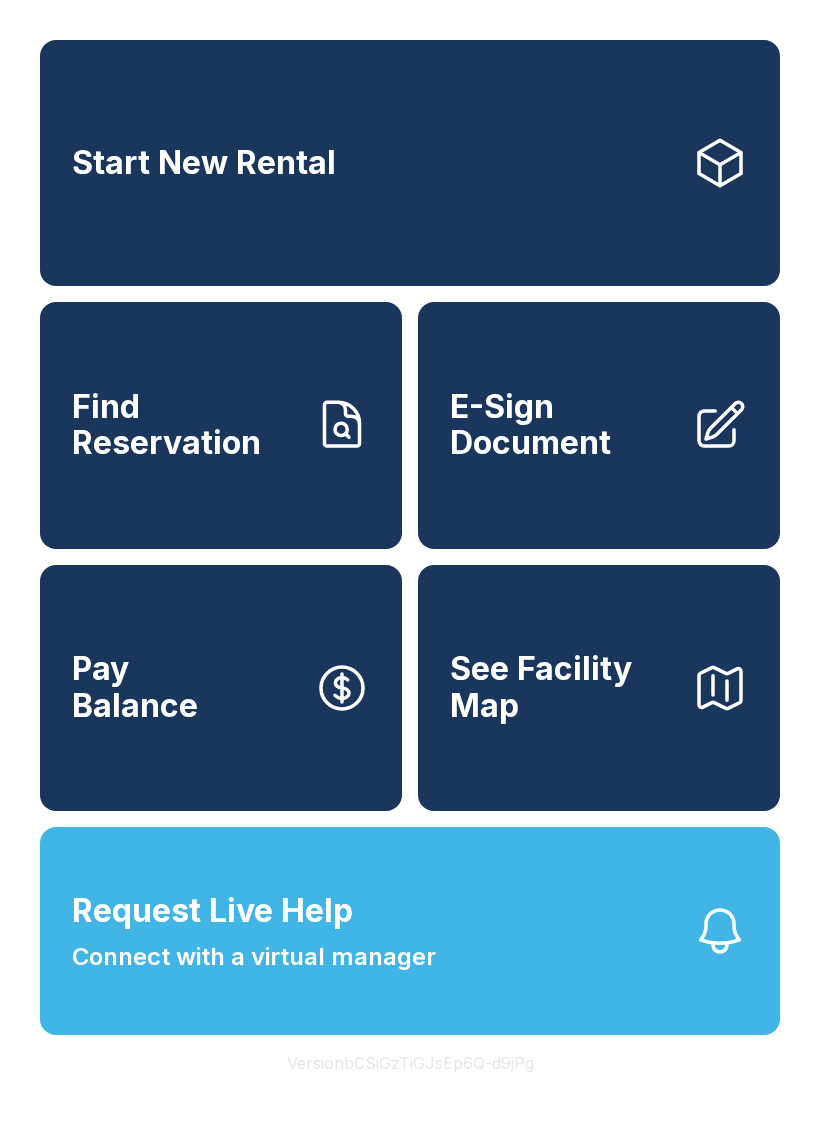 click on "E-Sign Document" at bounding box center (599, 425) 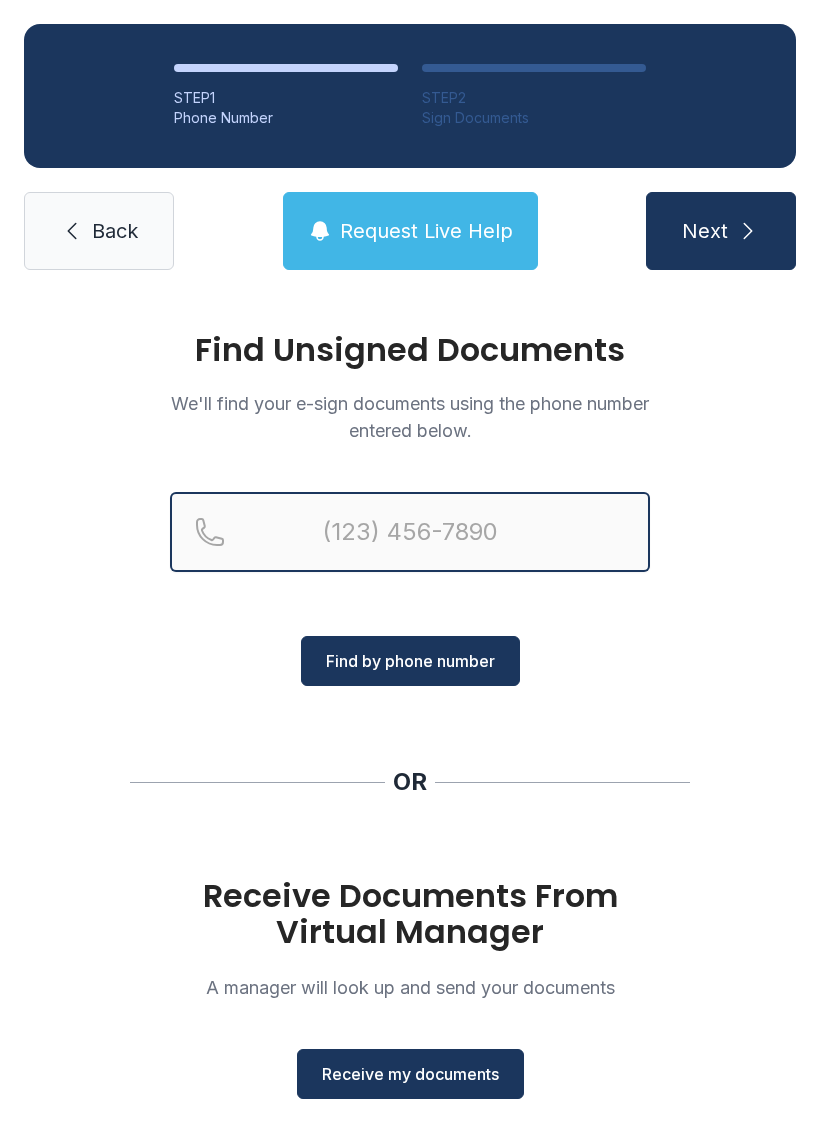 click at bounding box center [410, 532] 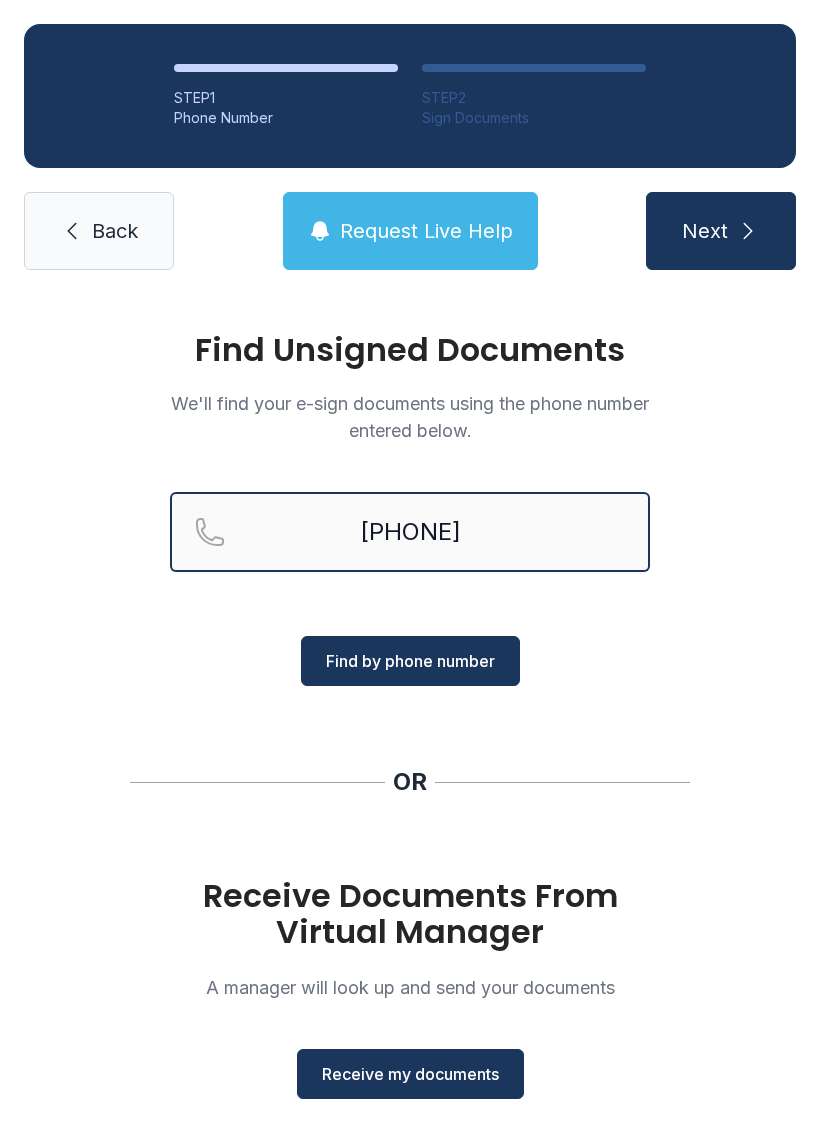 type on "[PHONE]" 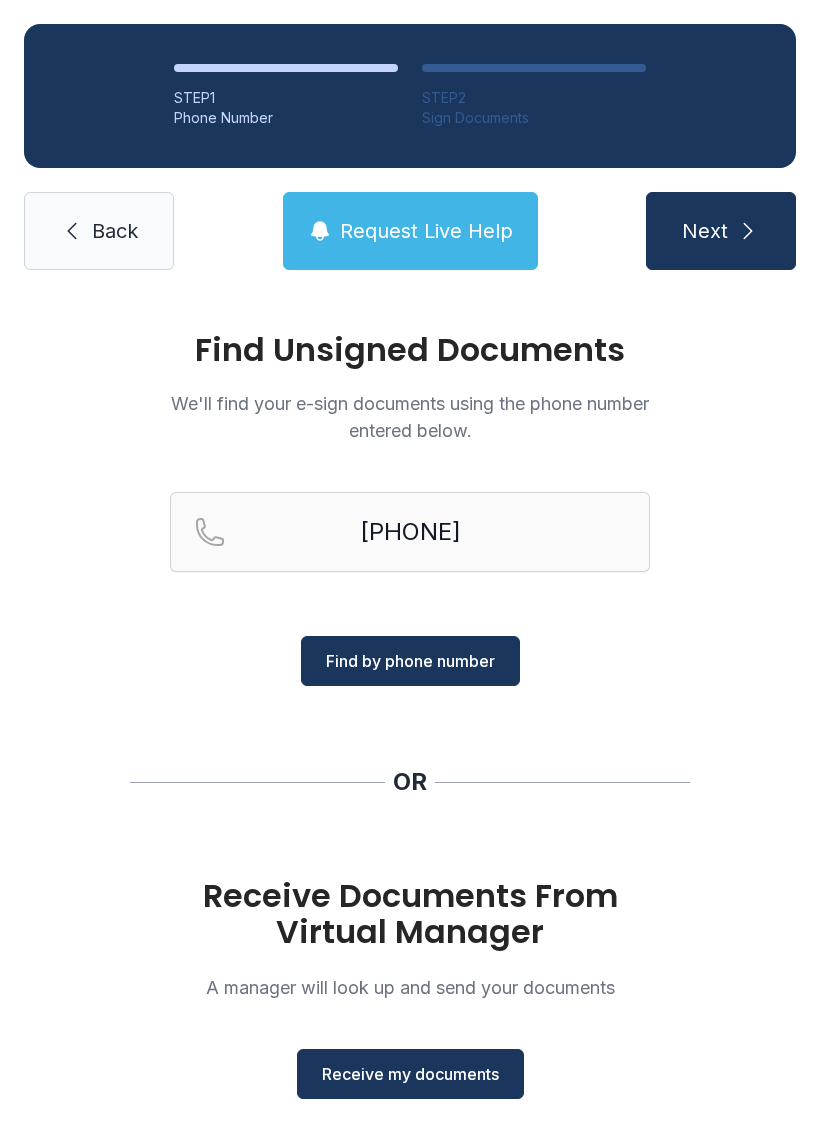 click on "Find by phone number" at bounding box center [410, 661] 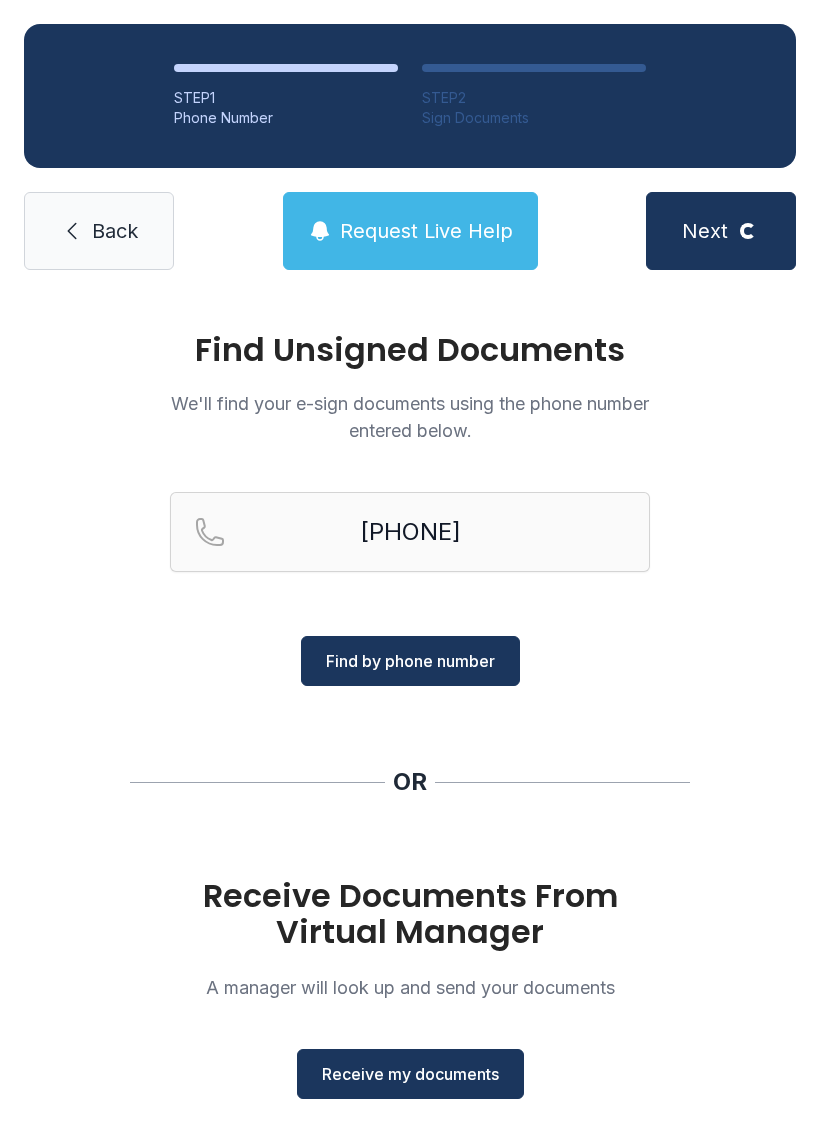 click on "Find by phone number" at bounding box center (410, 661) 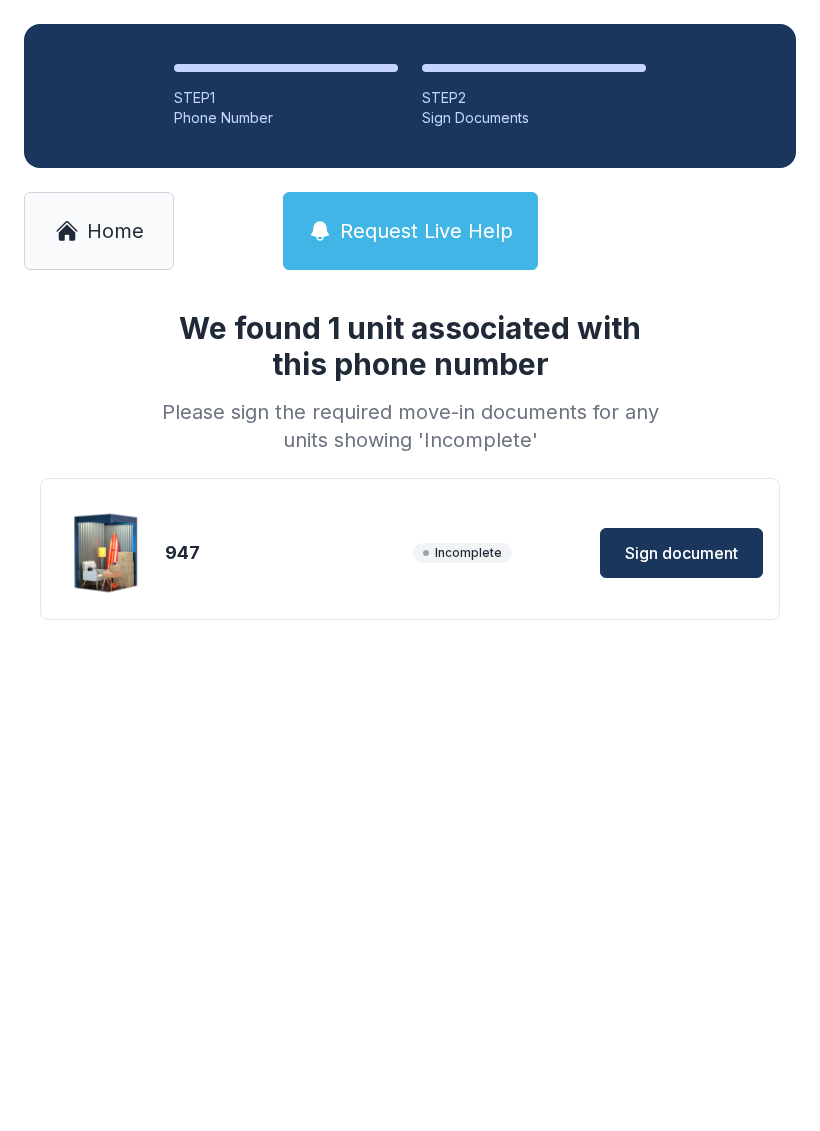 click on "We found 1 unit associated with this phone number Please sign the required move-in documents for any units showing 'Incomplete' [PHONE] Incomplete Sign document" at bounding box center (410, 497) 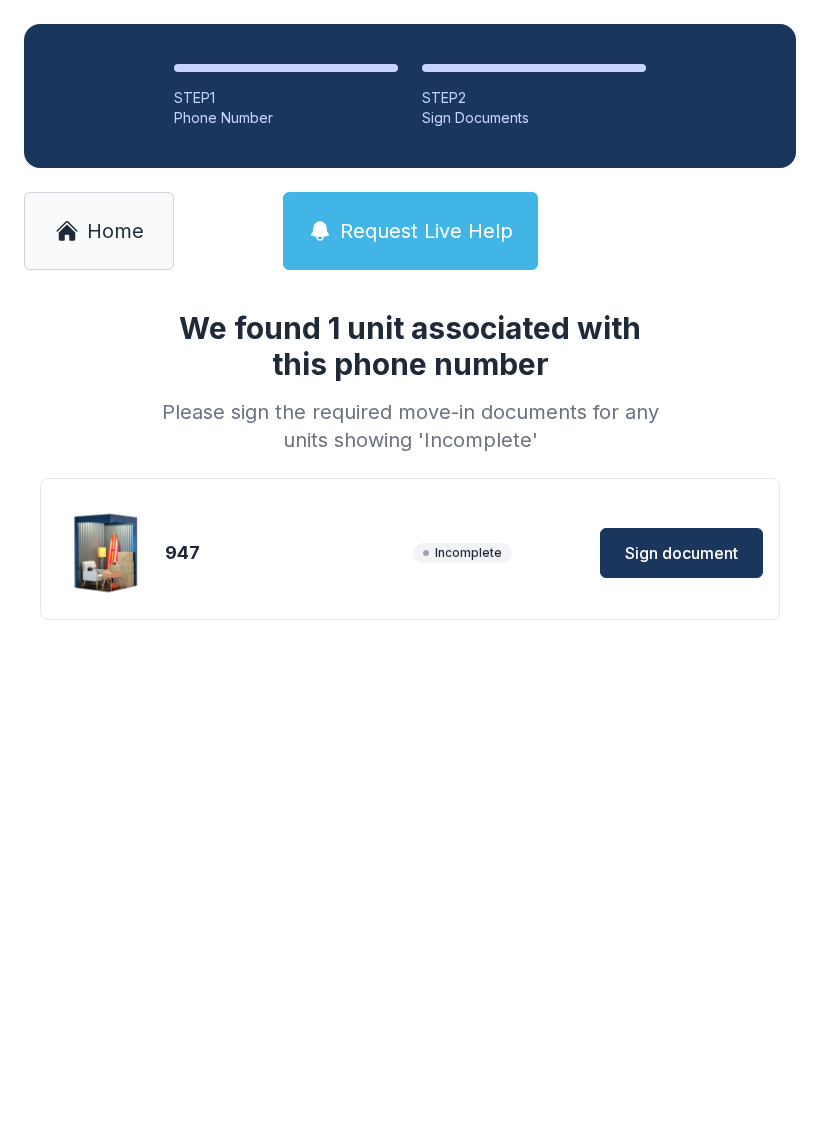 click on "Sign document" at bounding box center [681, 553] 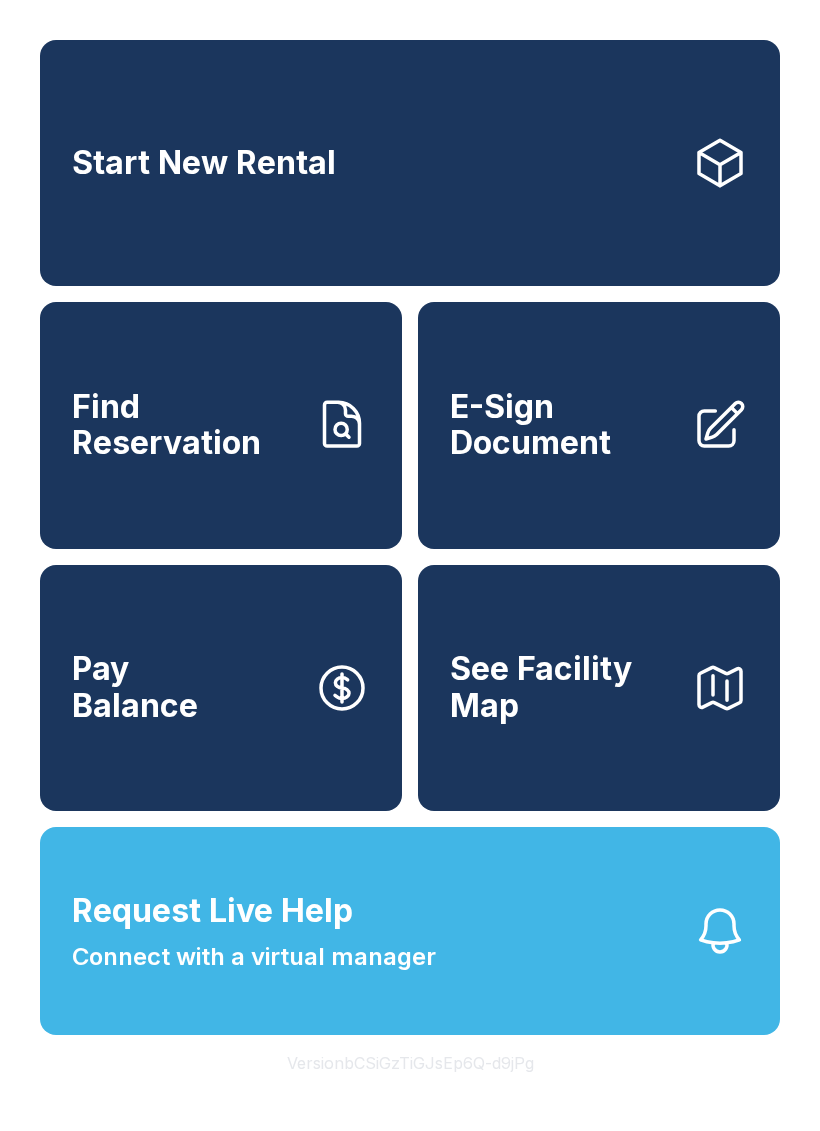 click on "E-Sign Document" at bounding box center [599, 425] 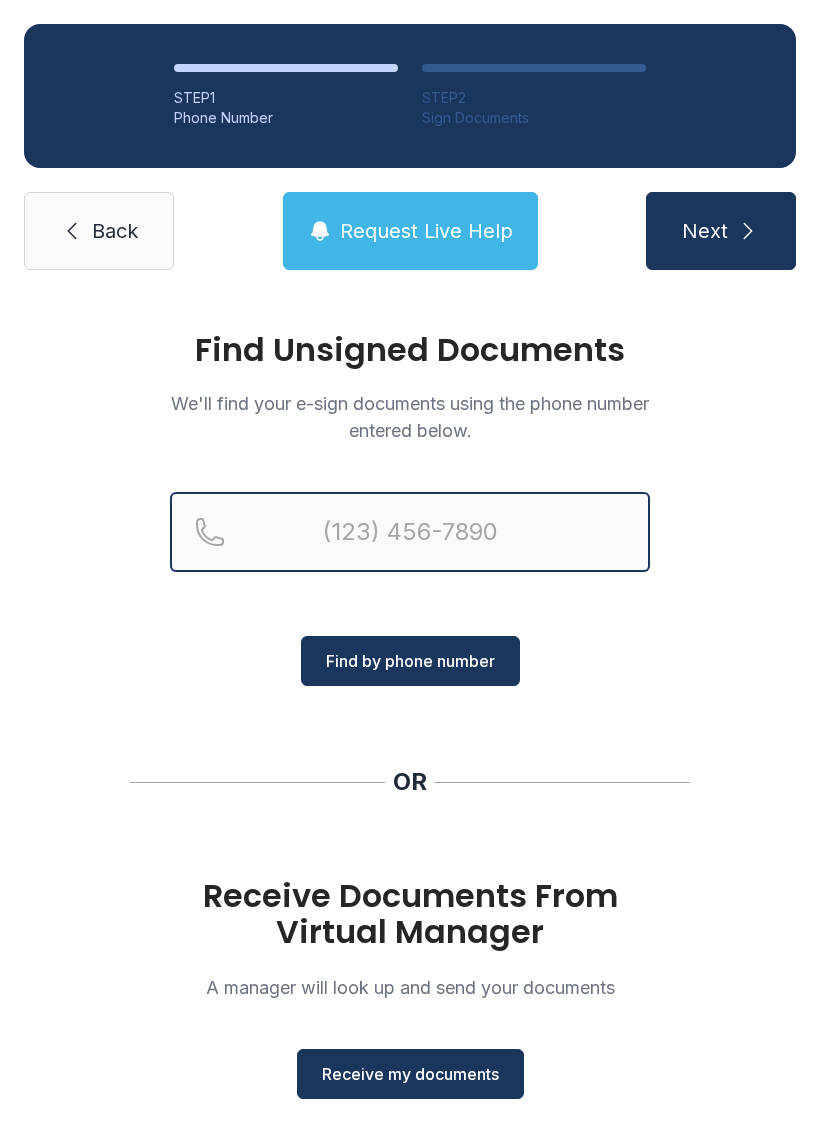 click at bounding box center (410, 532) 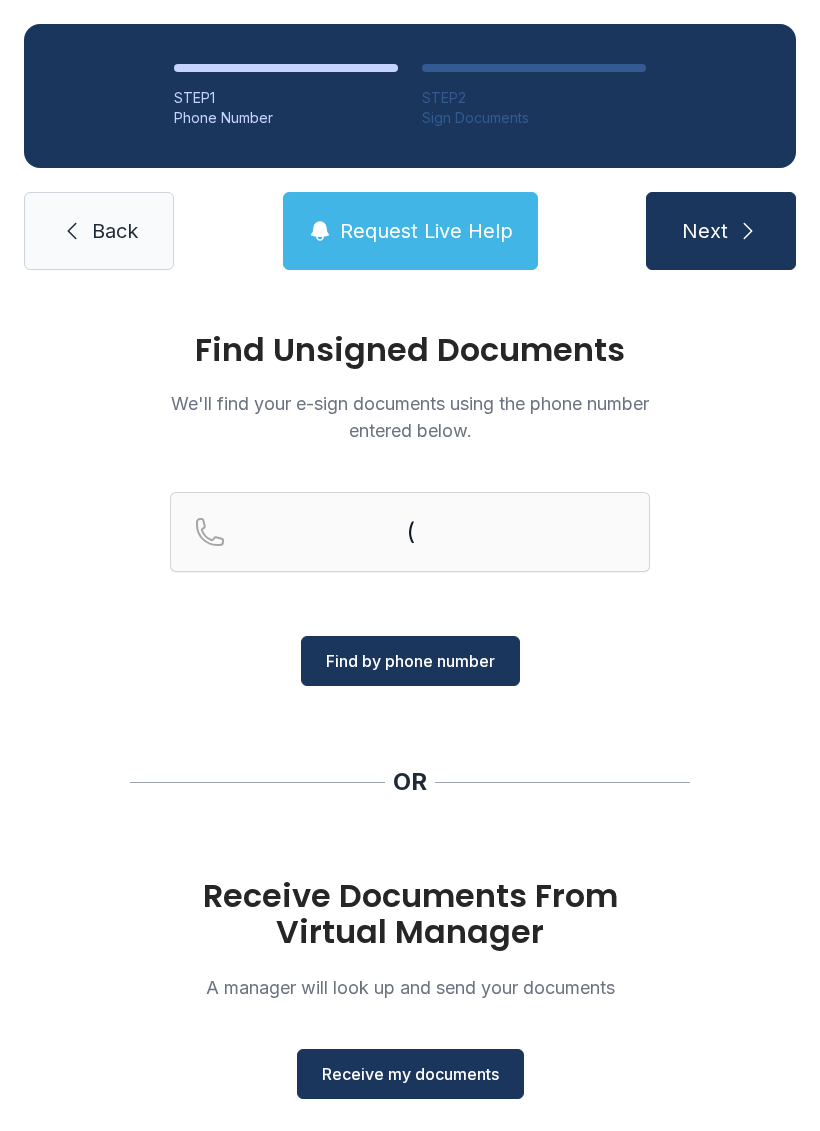 click on "Receive my documents" at bounding box center (410, 1074) 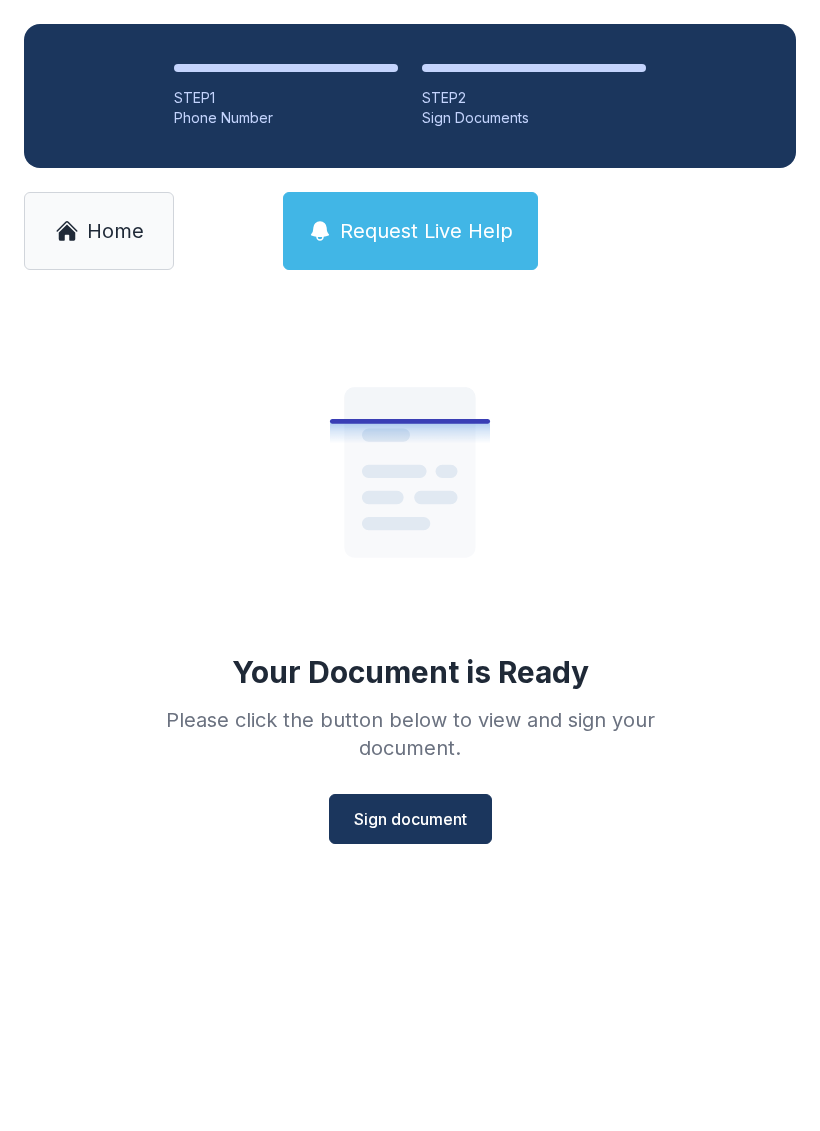 click on "Sign document" at bounding box center (410, 819) 